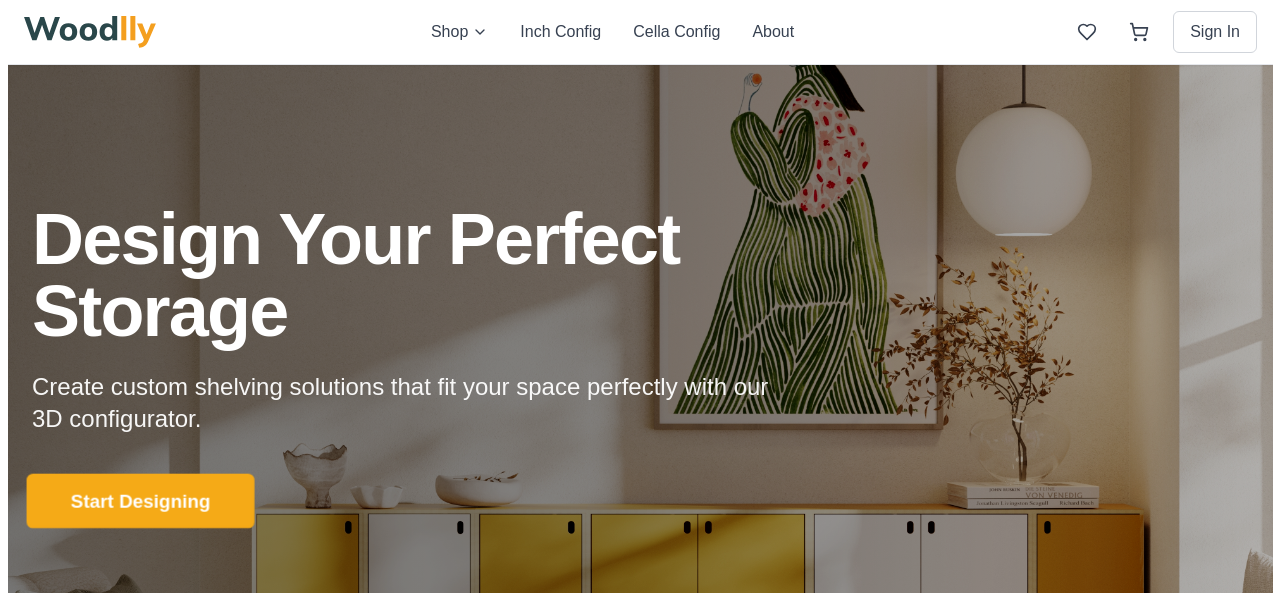 scroll, scrollTop: 0, scrollLeft: 0, axis: both 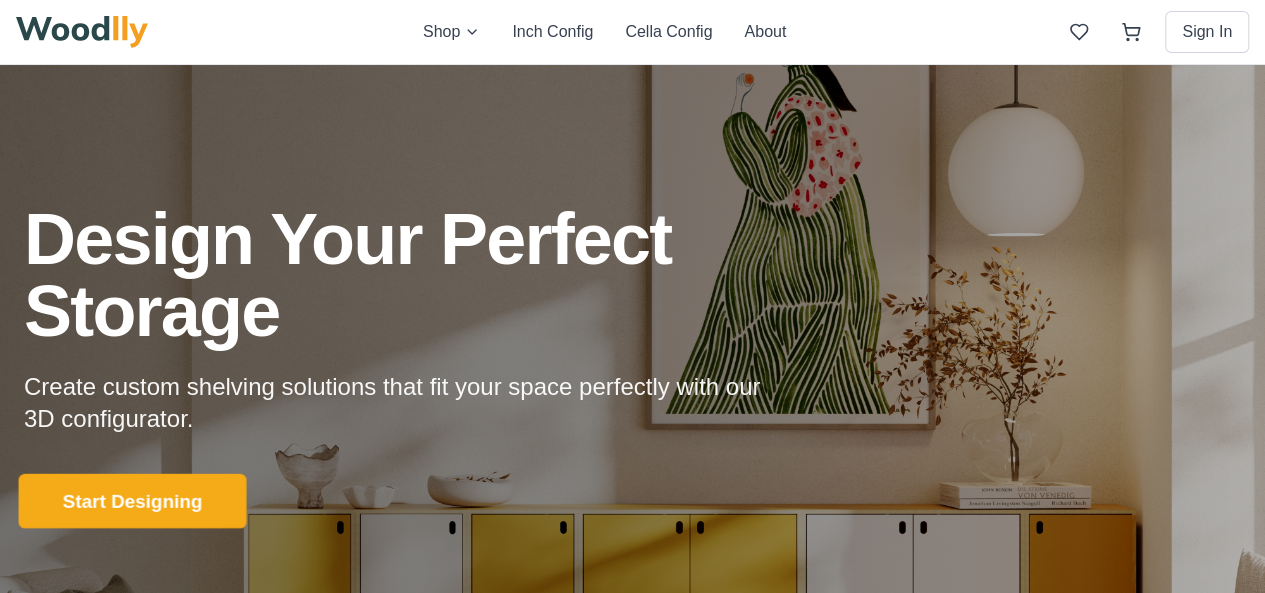 click on "Start Designing" at bounding box center (133, 501) 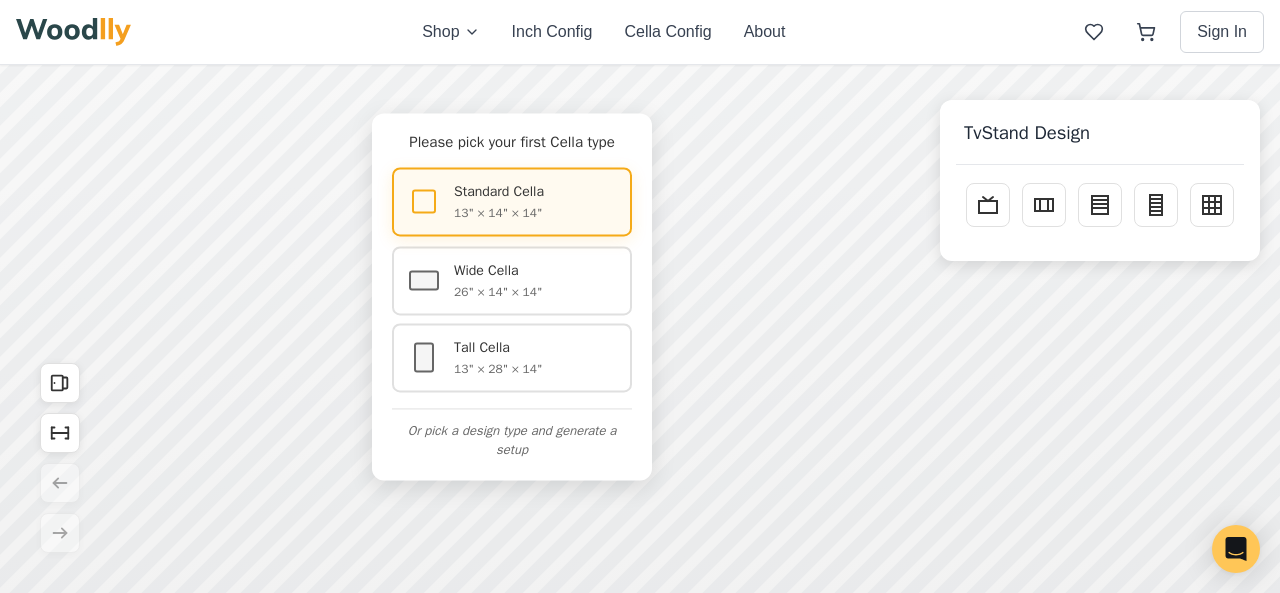 click on "13" × 14" × 14"" at bounding box center (536, 213) 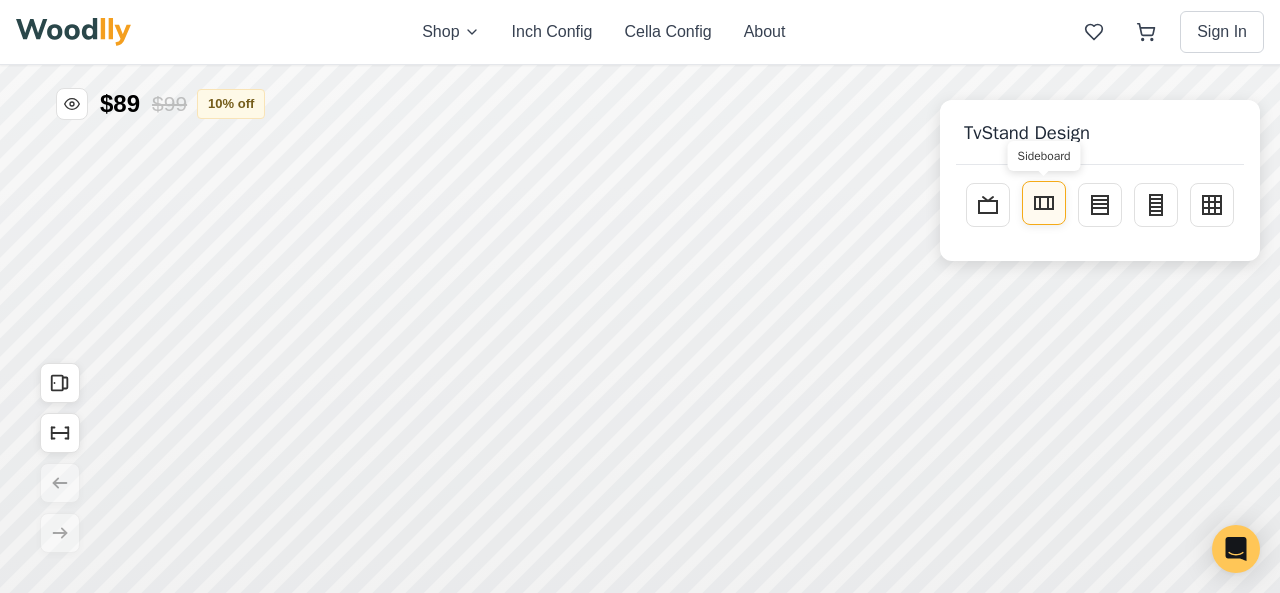 click 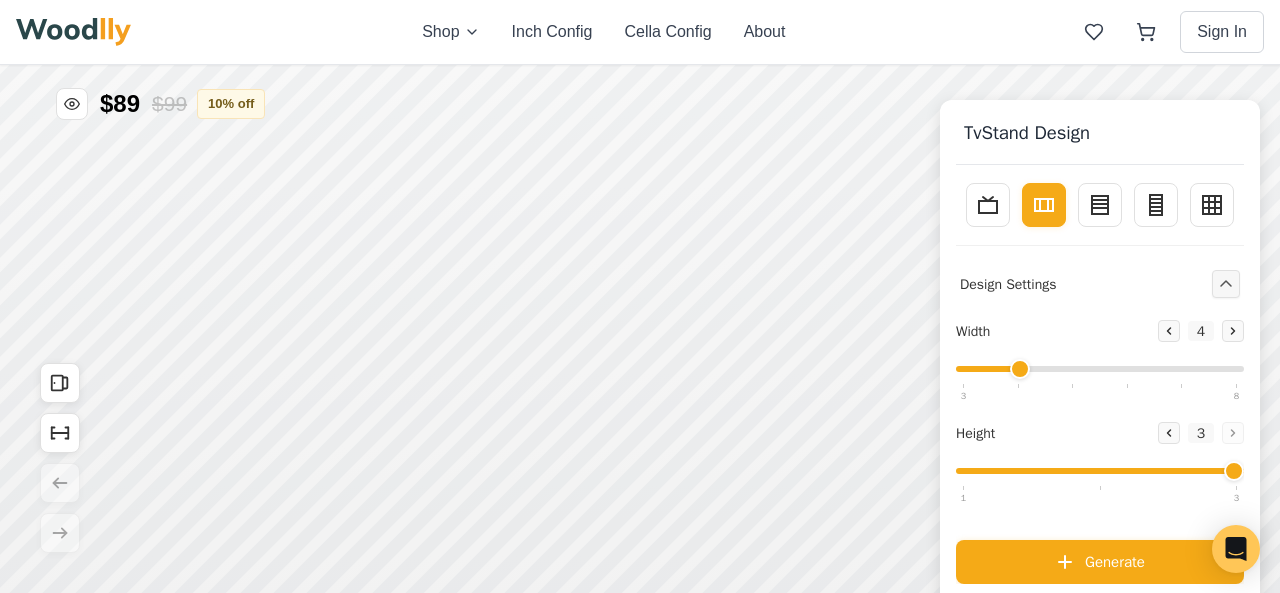 drag, startPoint x: 1095, startPoint y: 472, endPoint x: 1229, endPoint y: 466, distance: 134.13426 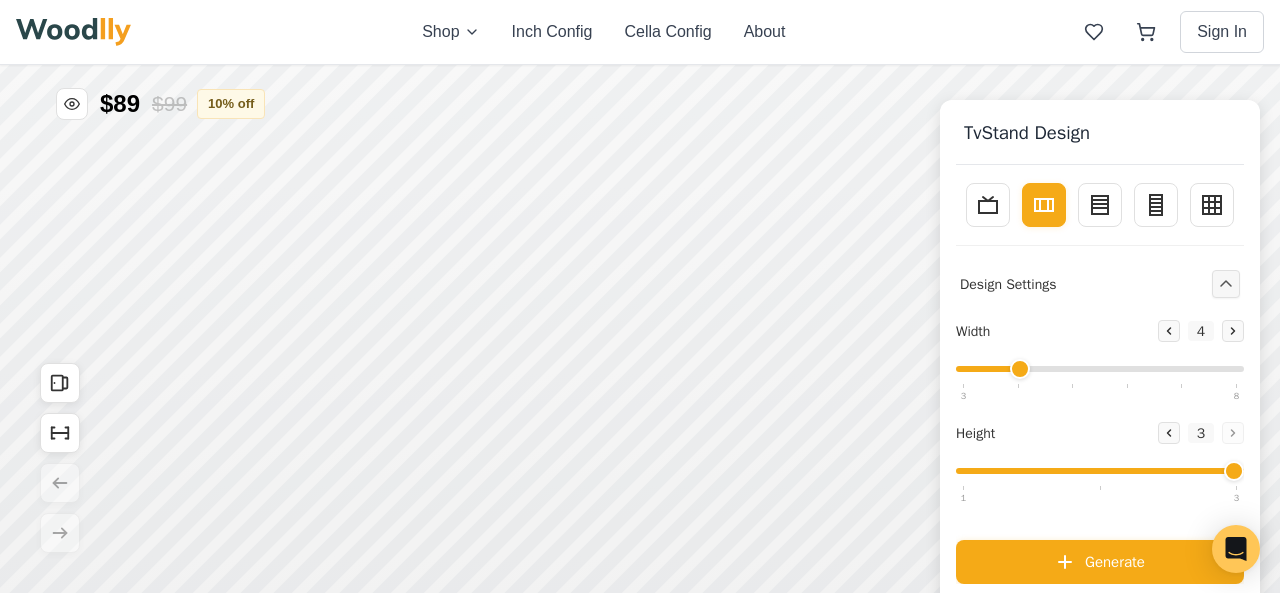 type on "3" 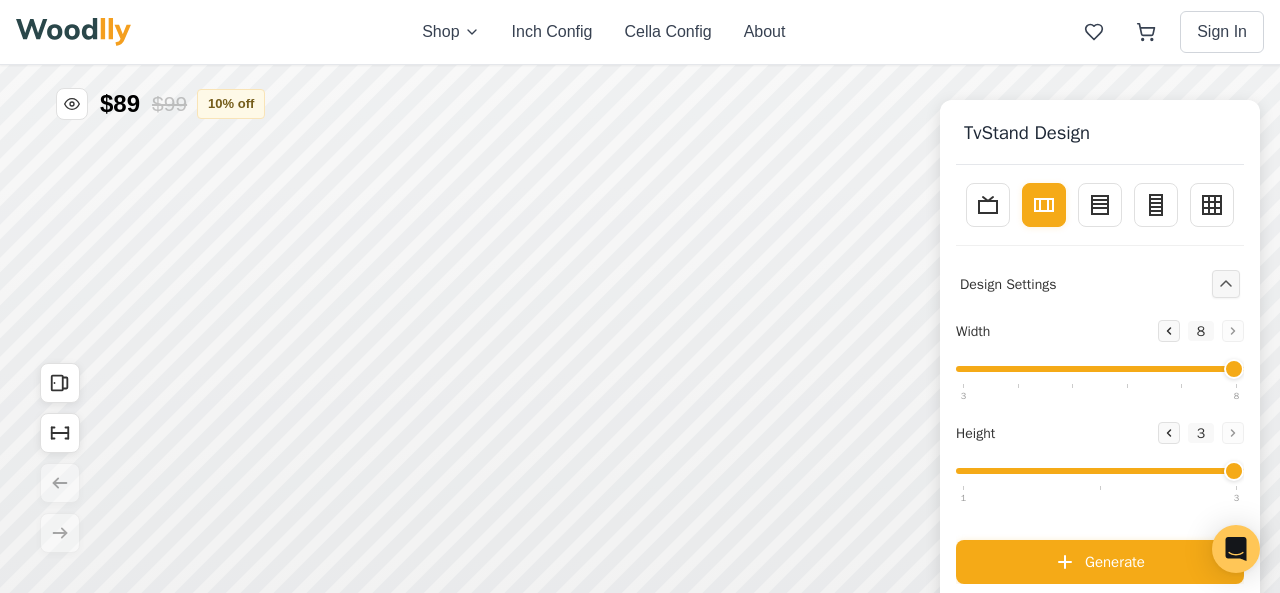 drag, startPoint x: 1019, startPoint y: 367, endPoint x: 1242, endPoint y: 371, distance: 223.03587 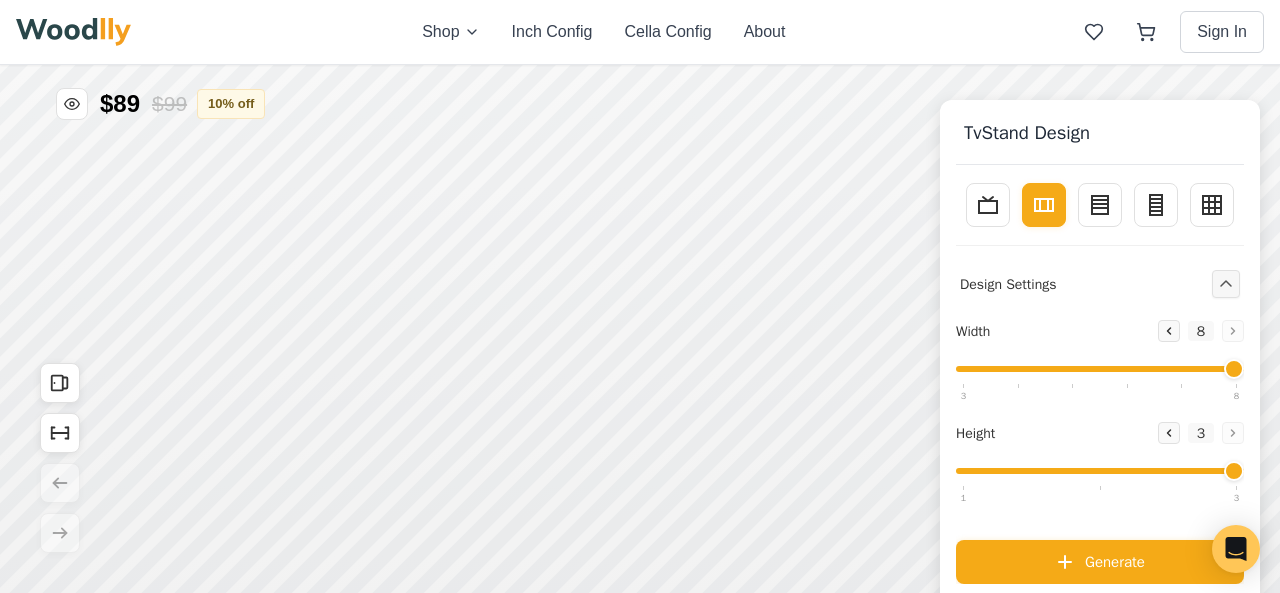 click at bounding box center (1100, 369) 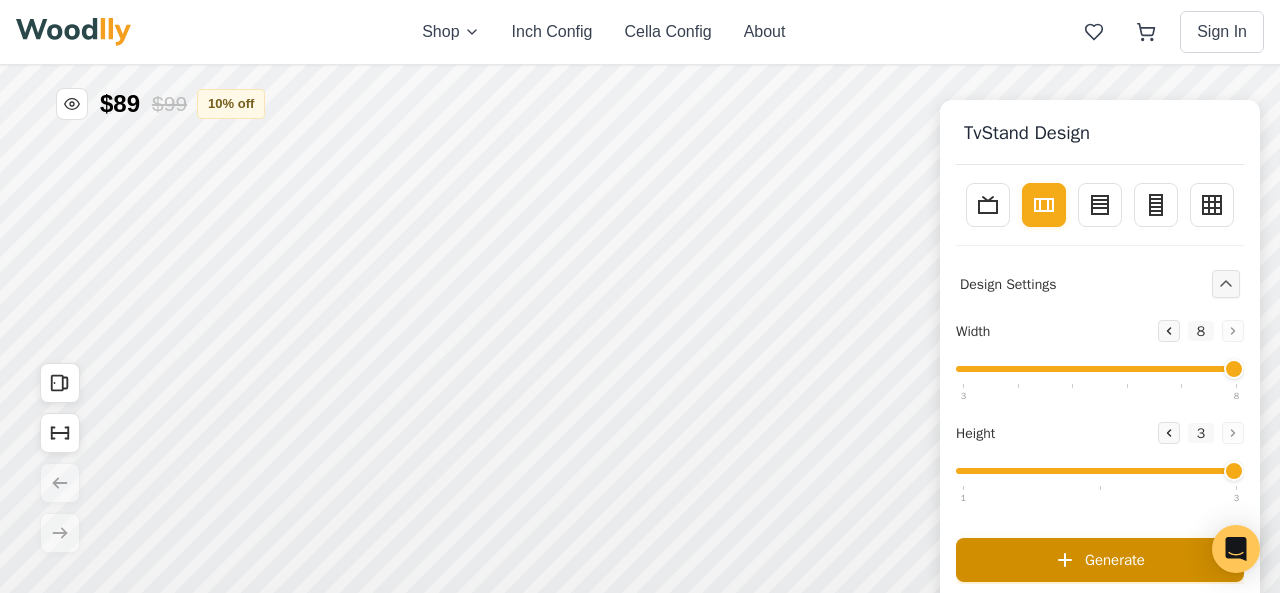 click on "Generate" at bounding box center [1100, 560] 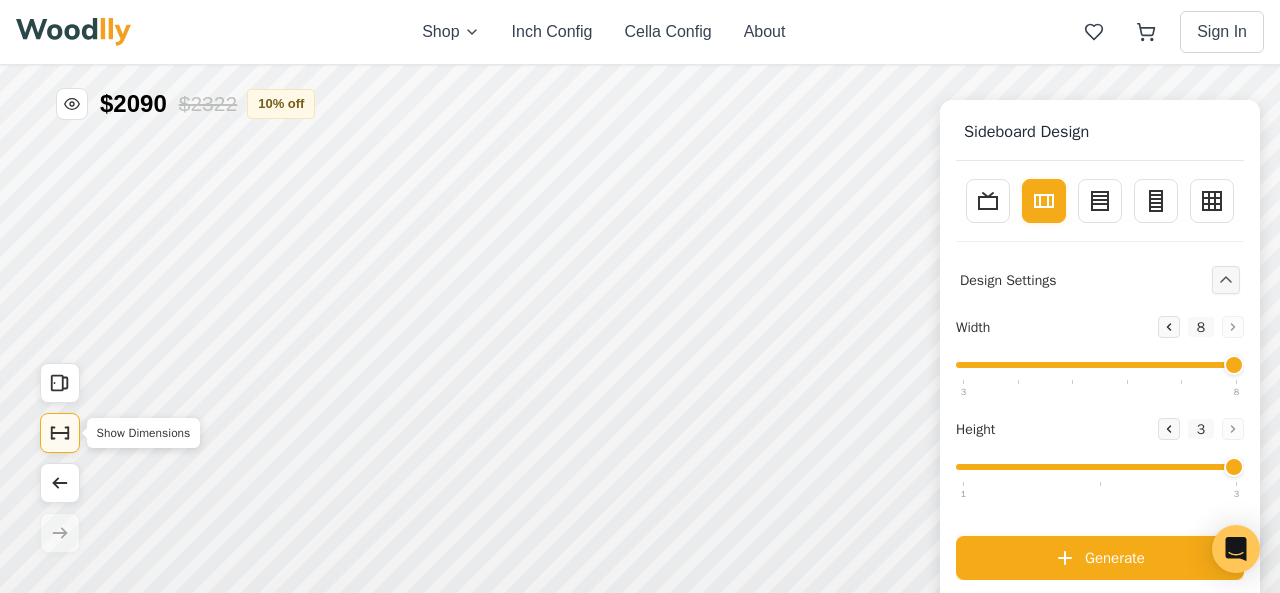 click 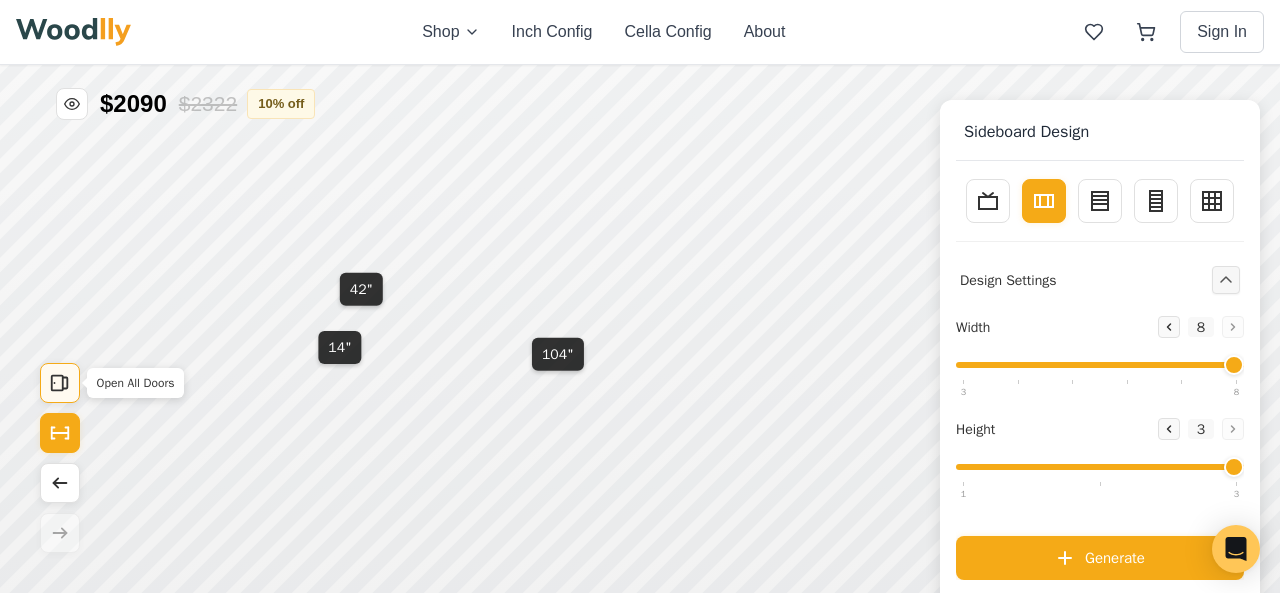 click 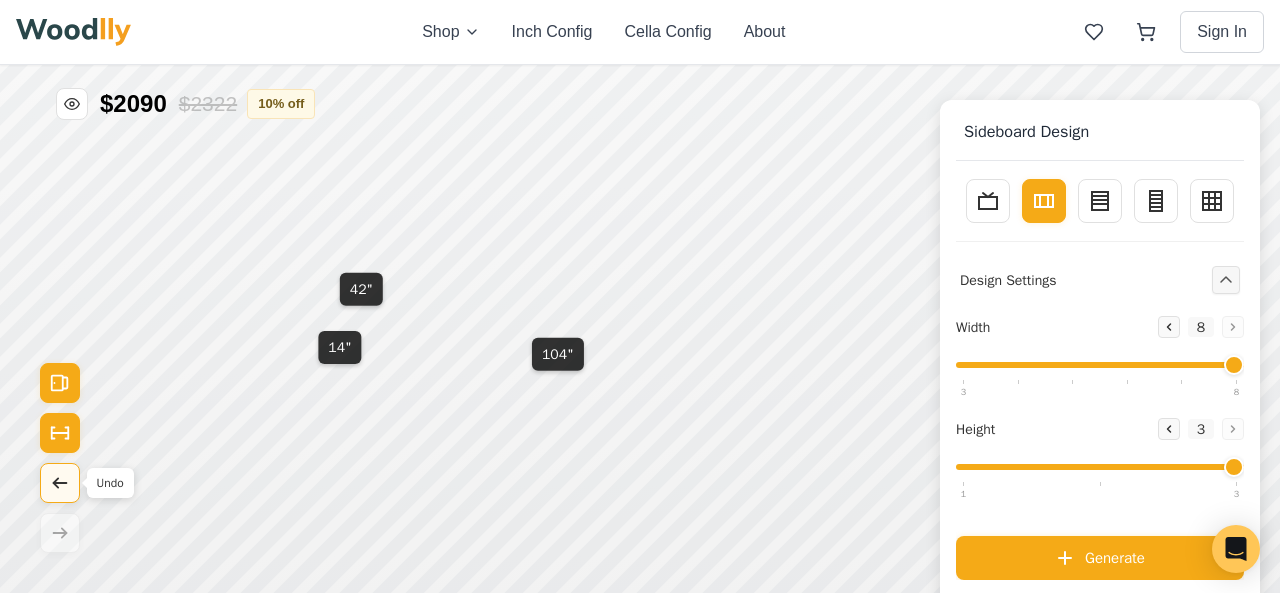 click 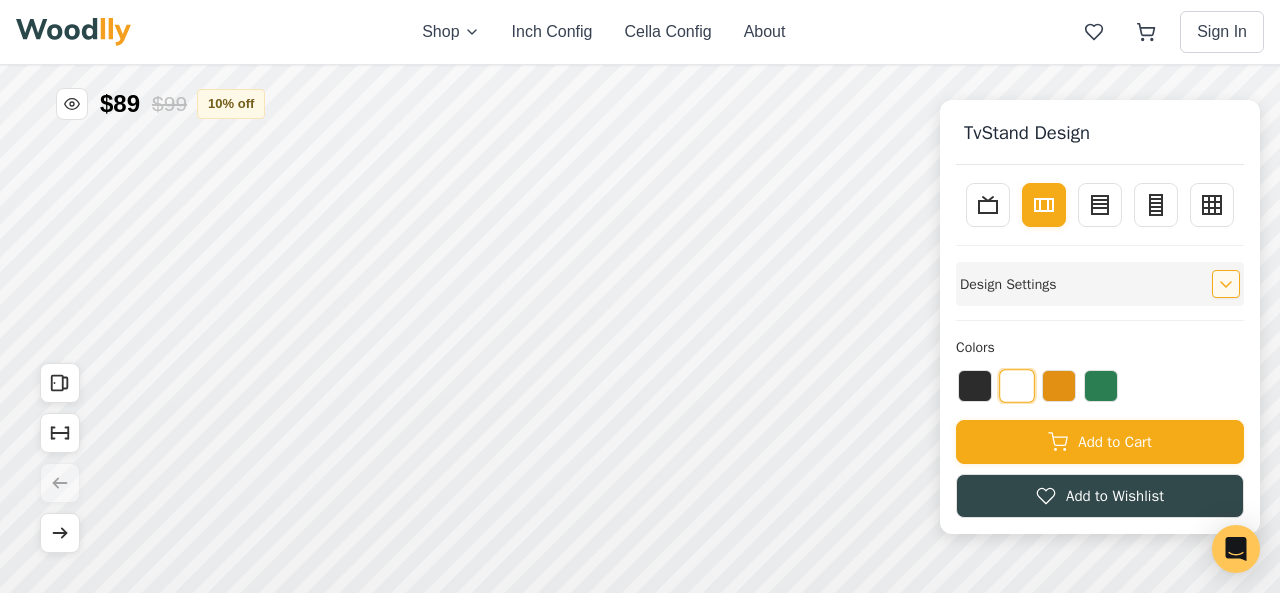 click on "Design Settings" at bounding box center (1100, 284) 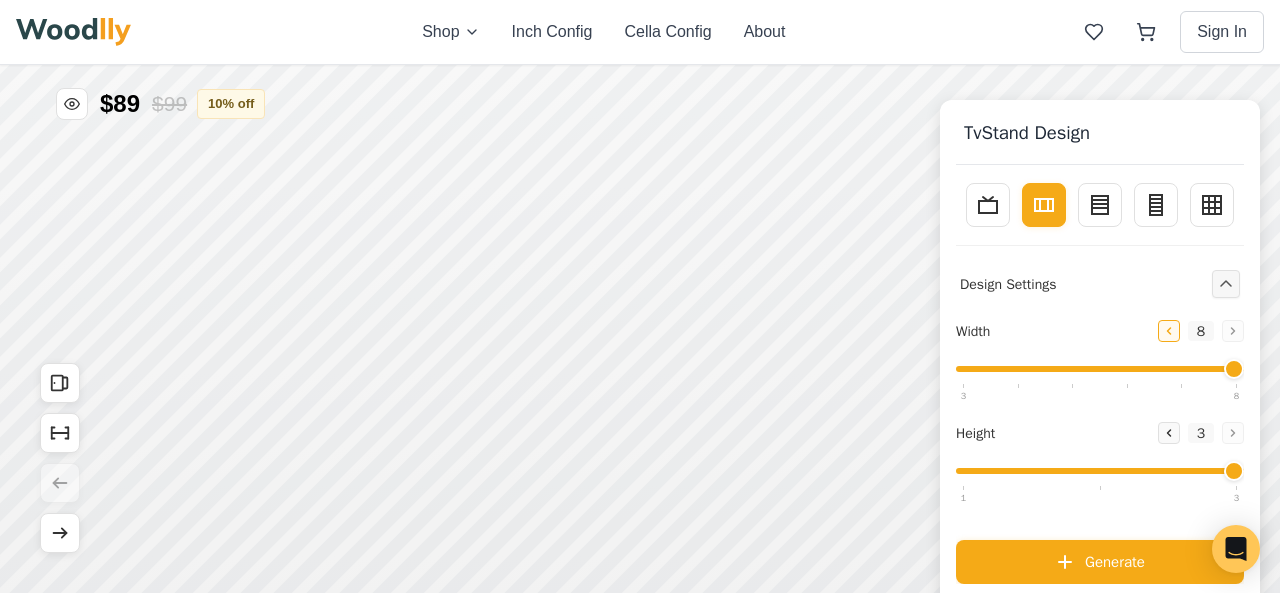 click 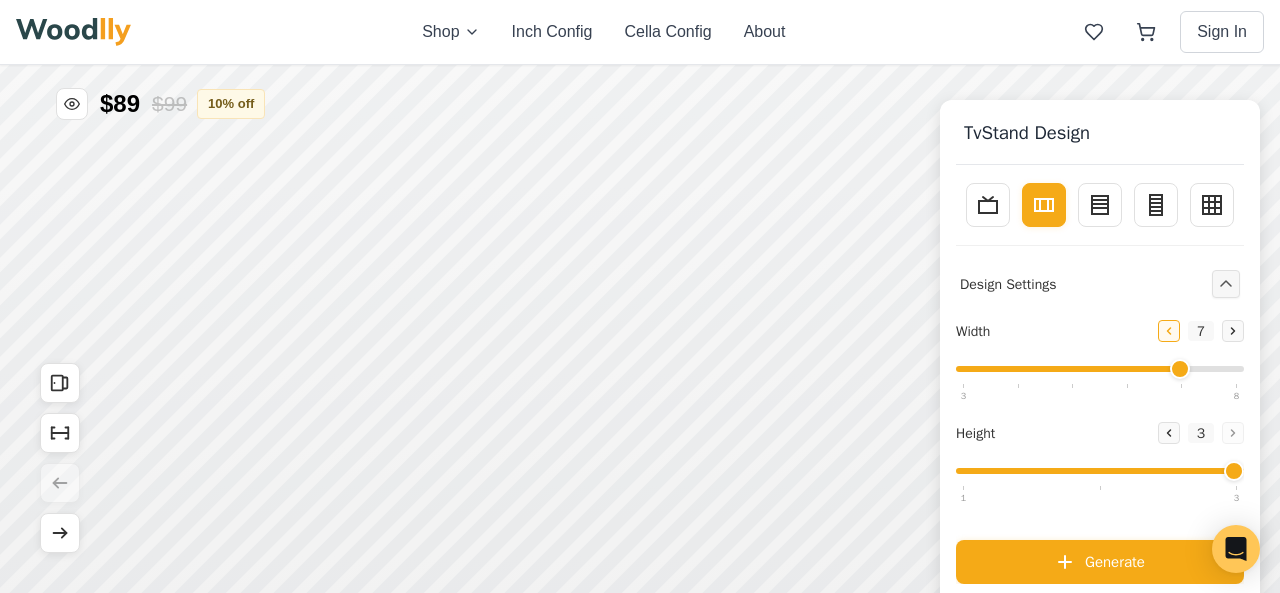 click 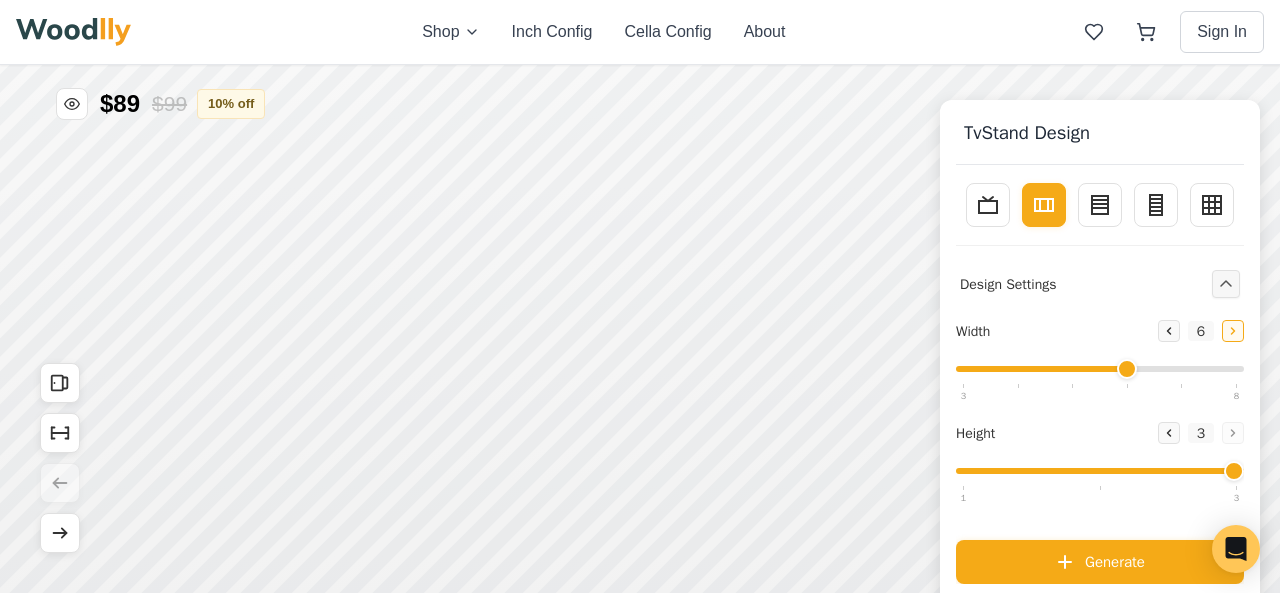 click 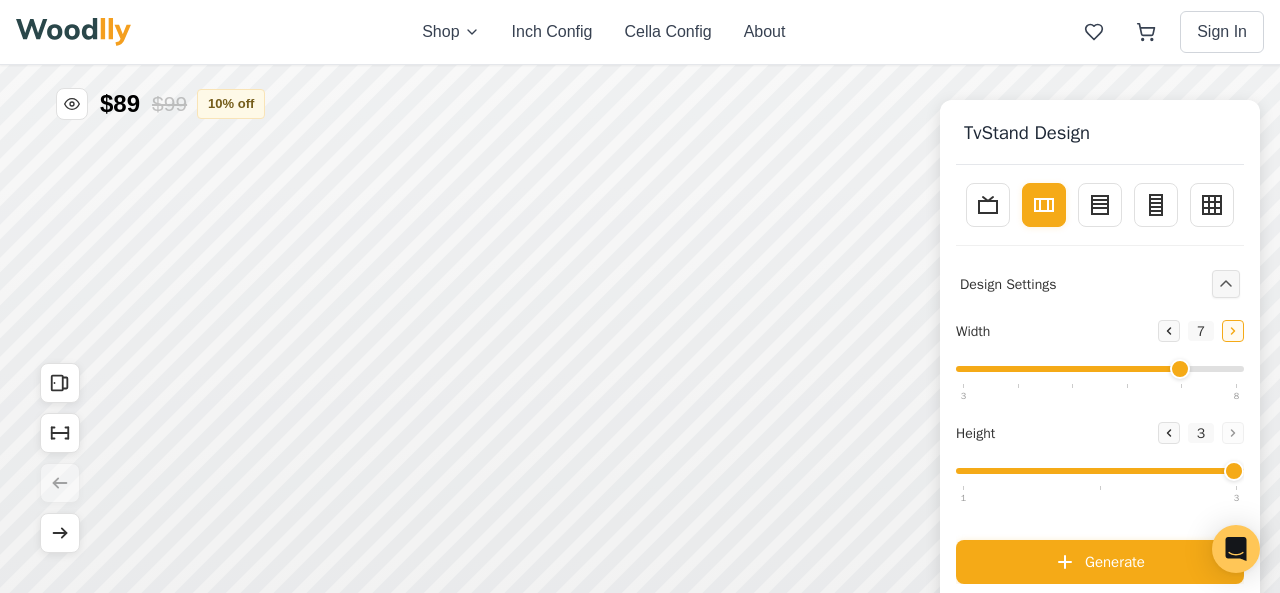 click 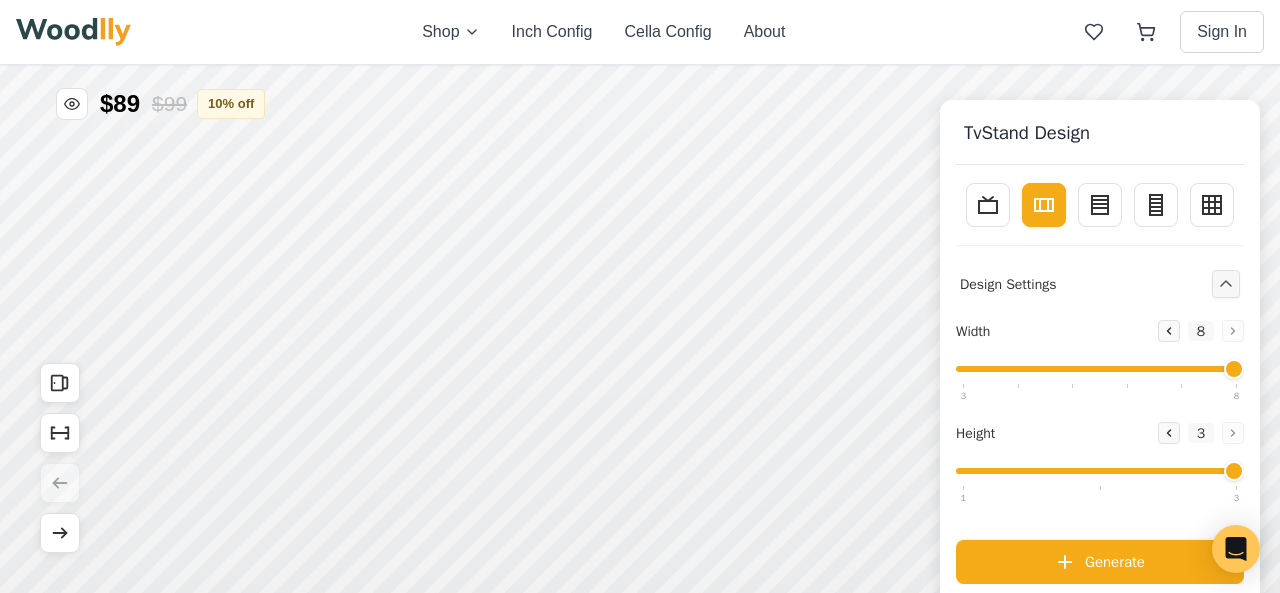 click on "Decrease 8 Increase" at bounding box center [1201, 331] 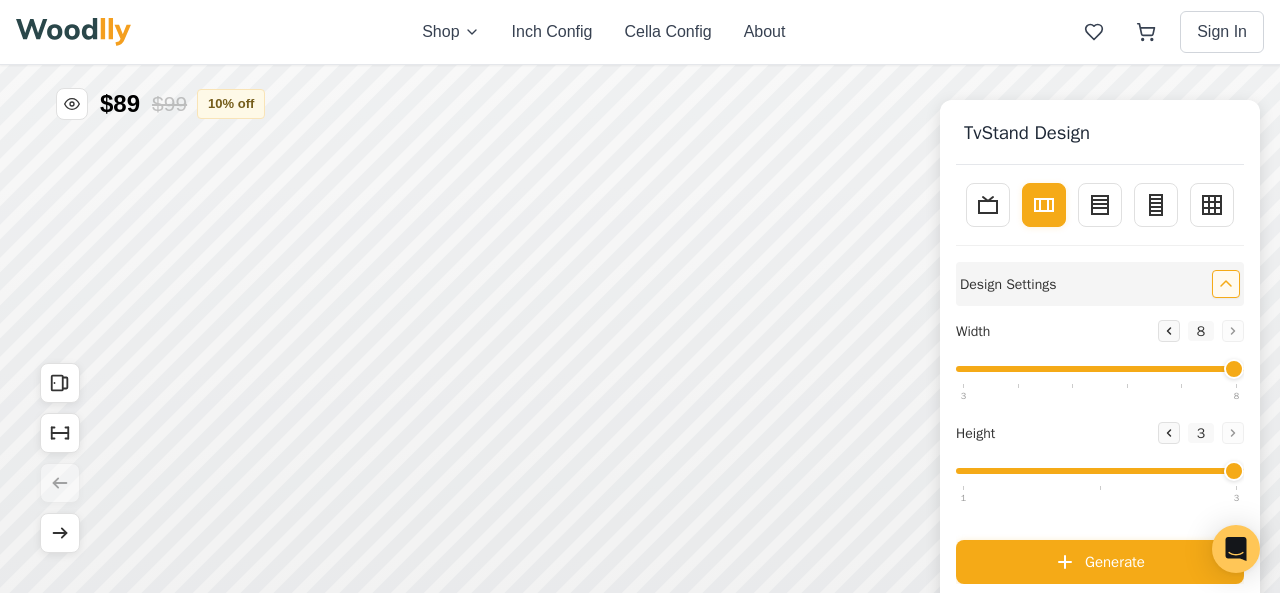 click 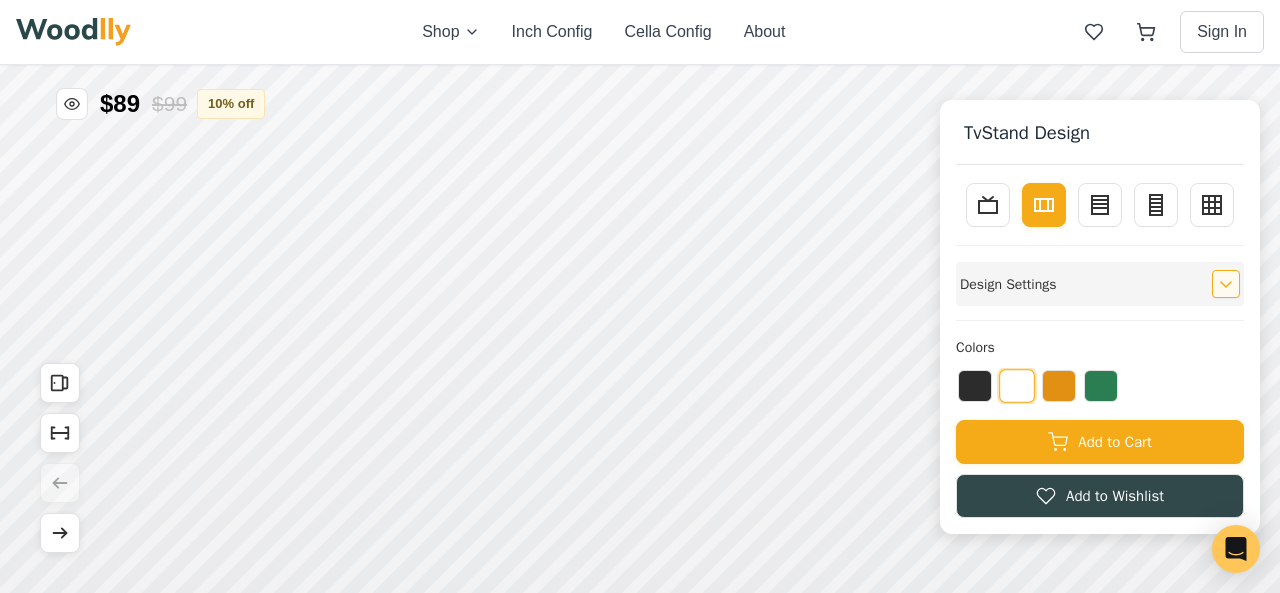 click 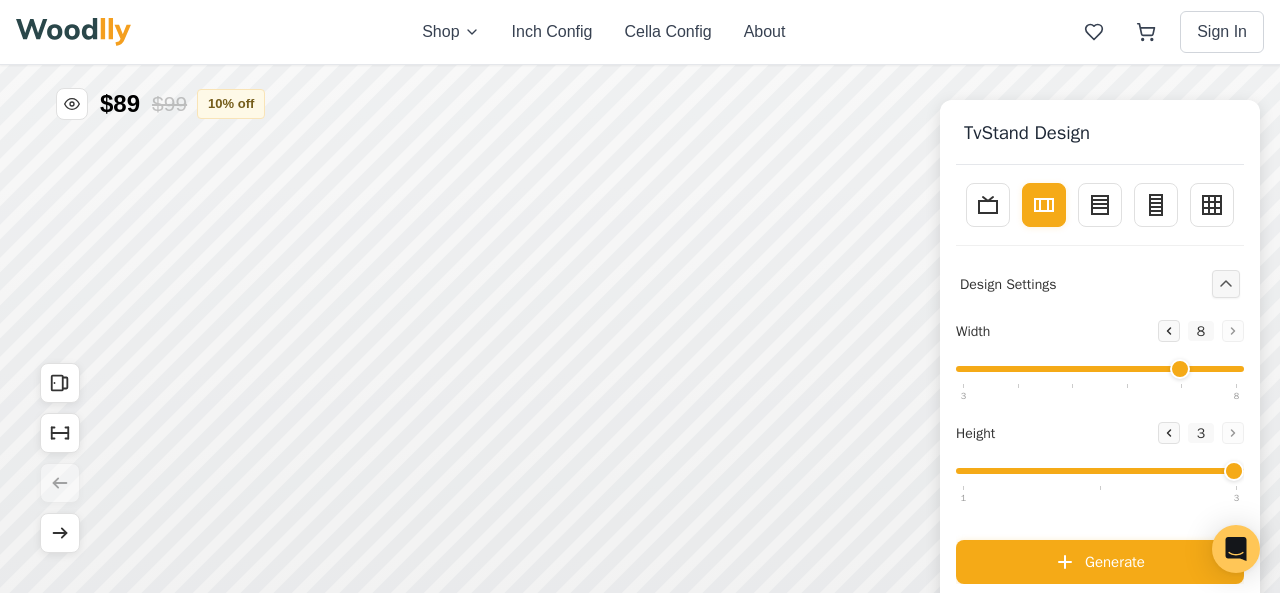 drag, startPoint x: 1231, startPoint y: 371, endPoint x: 1162, endPoint y: 370, distance: 69.00725 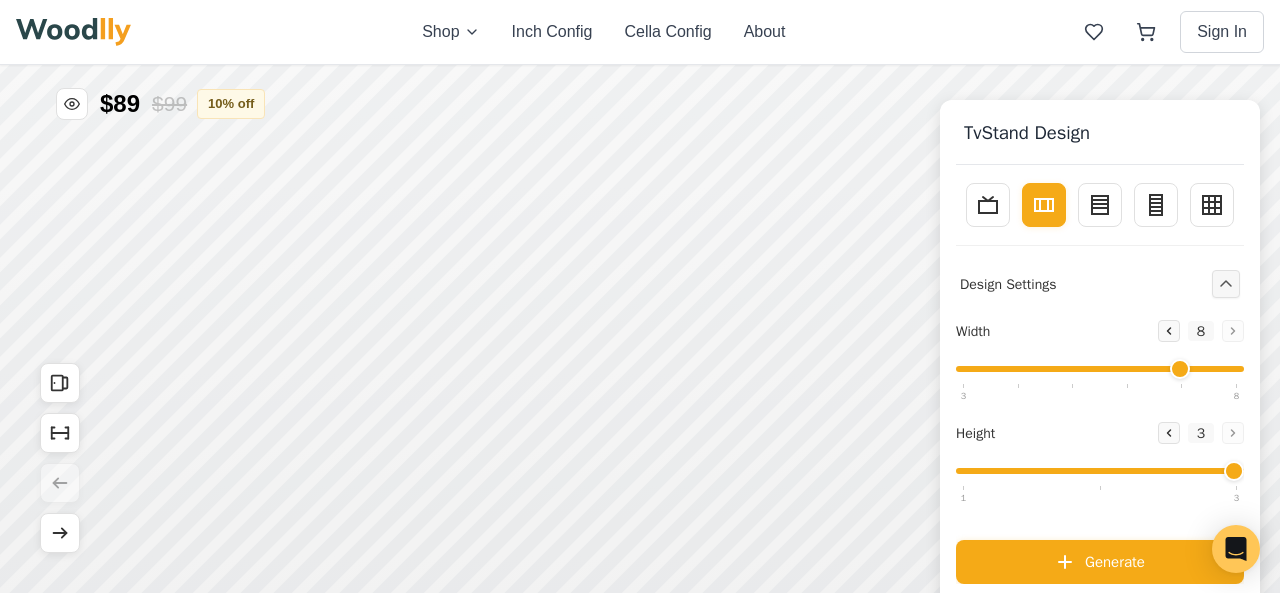 click at bounding box center (1100, 369) 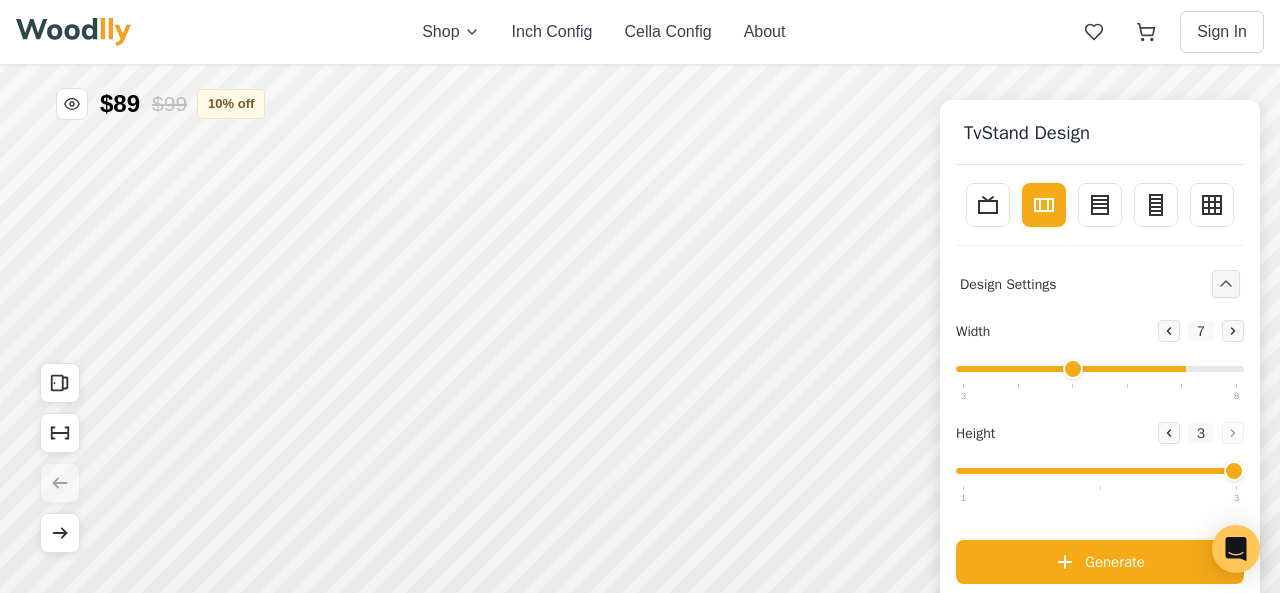 type on "5" 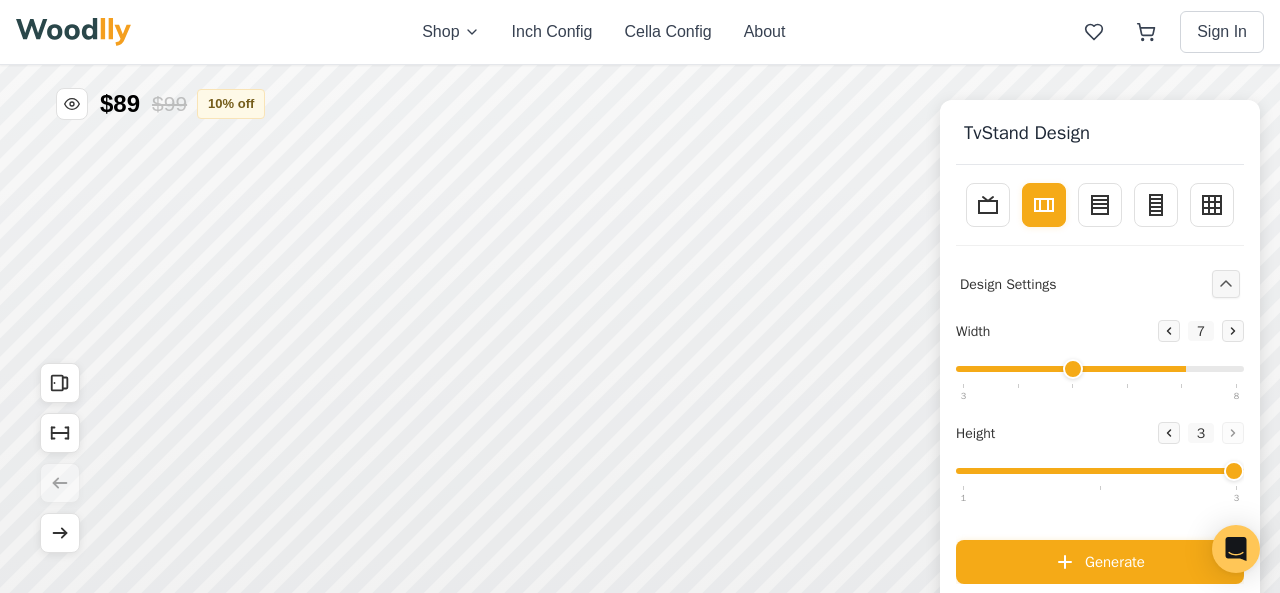 click at bounding box center (1100, 369) 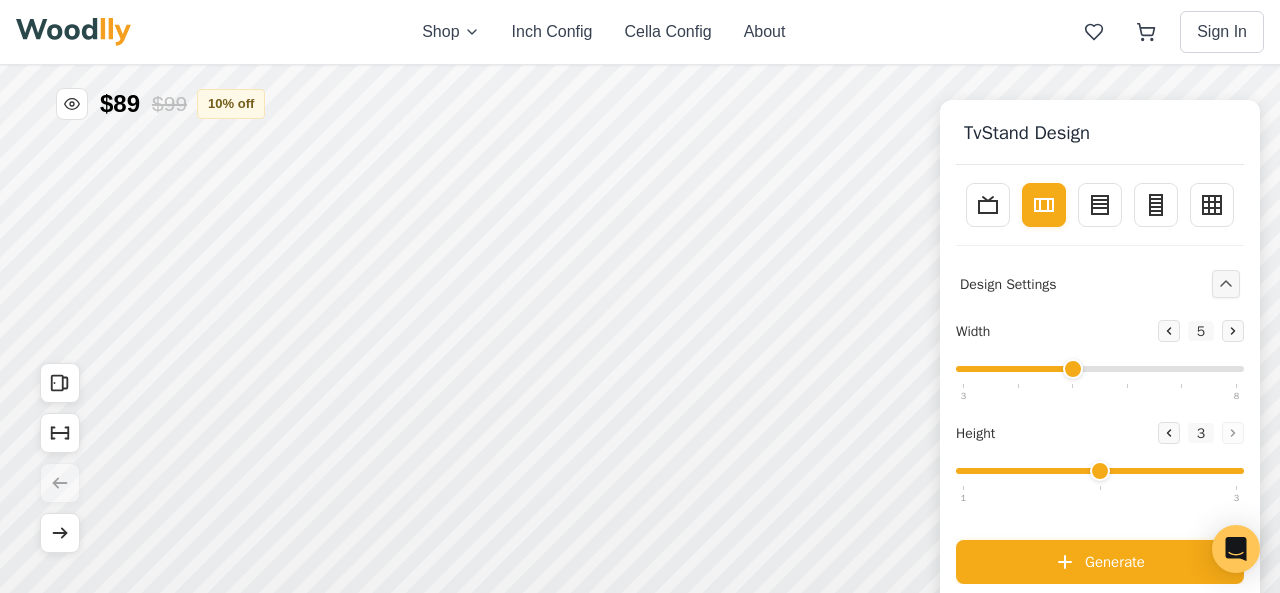 type on "2" 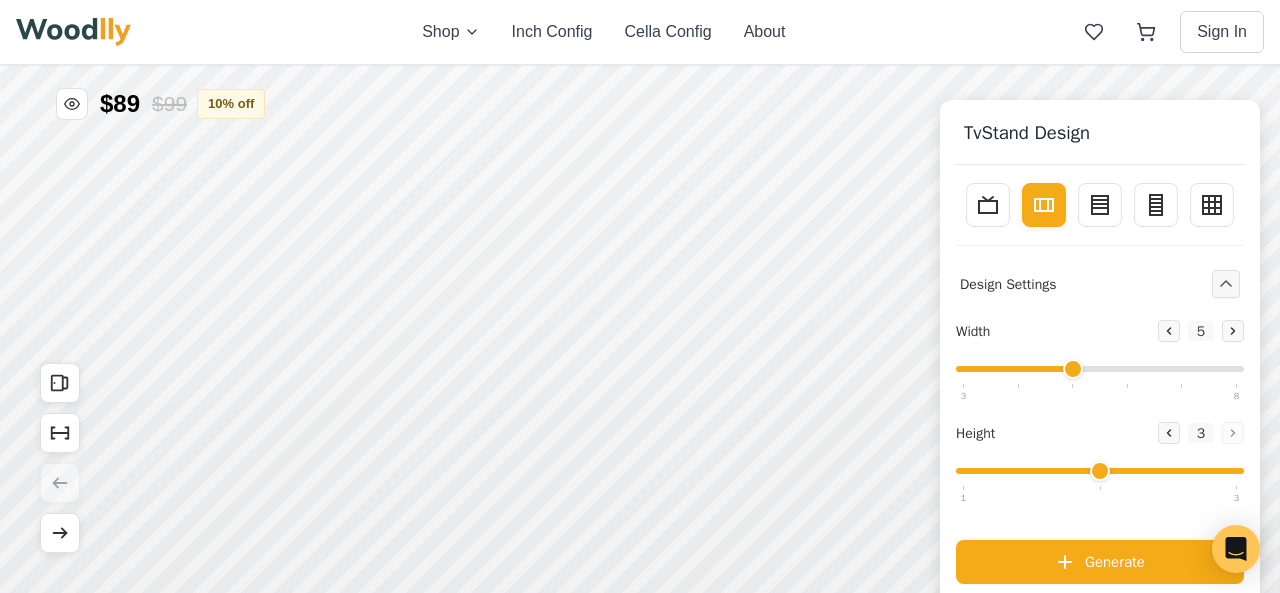 click at bounding box center (1100, 471) 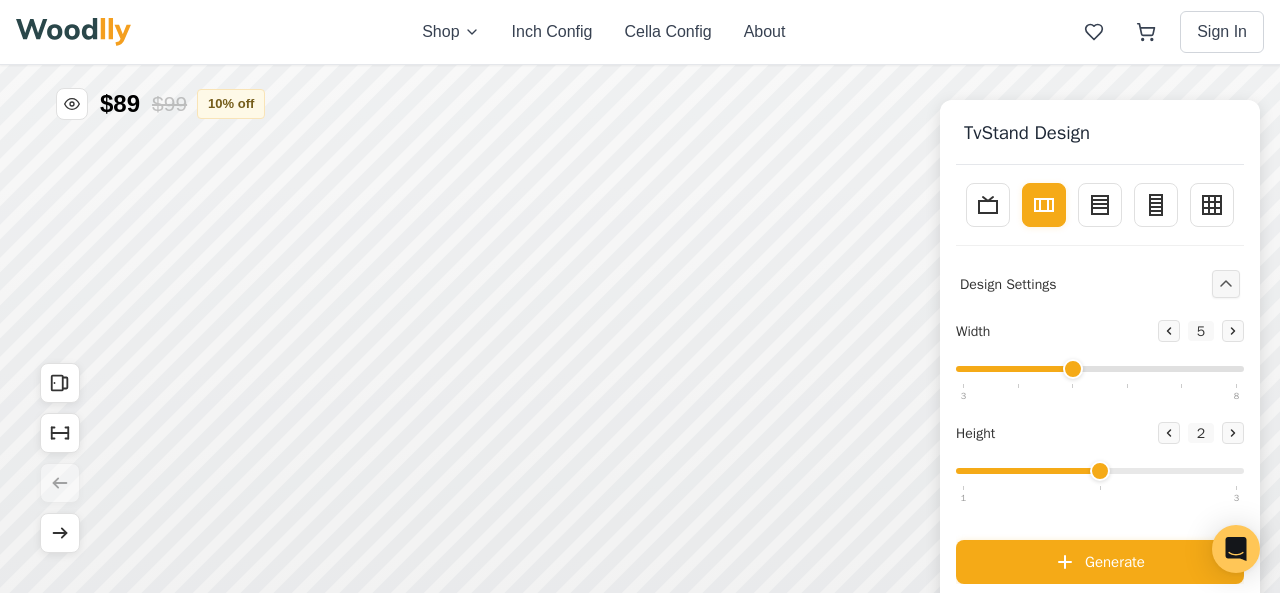 click at bounding box center (1100, 471) 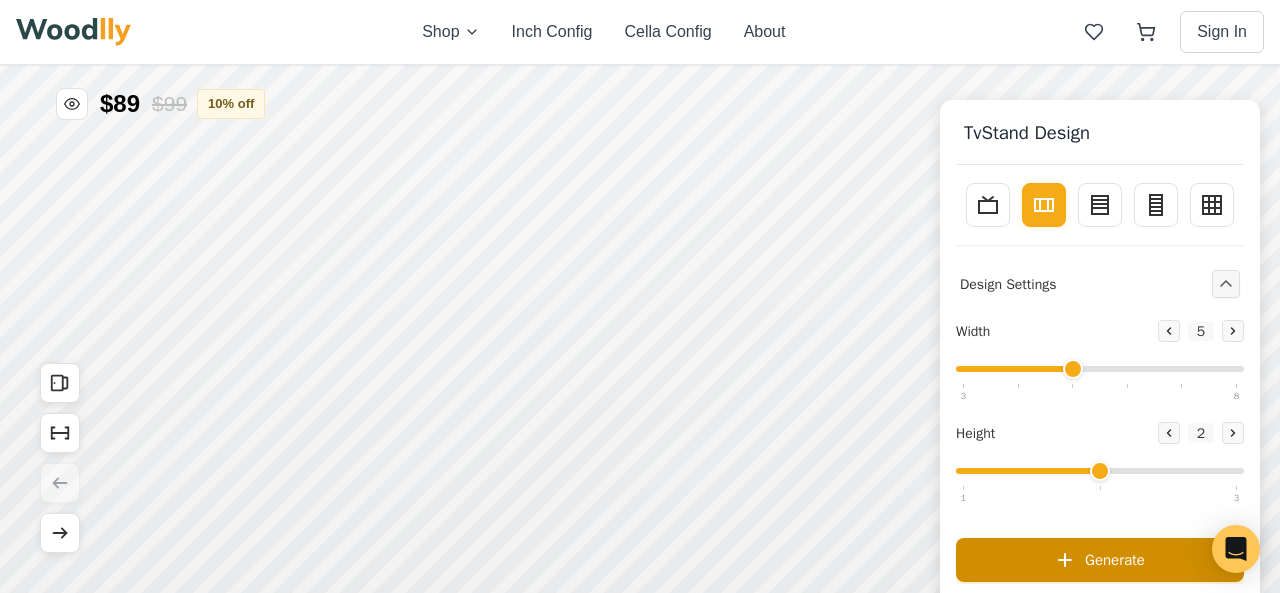 click on "Generate" at bounding box center [1115, 560] 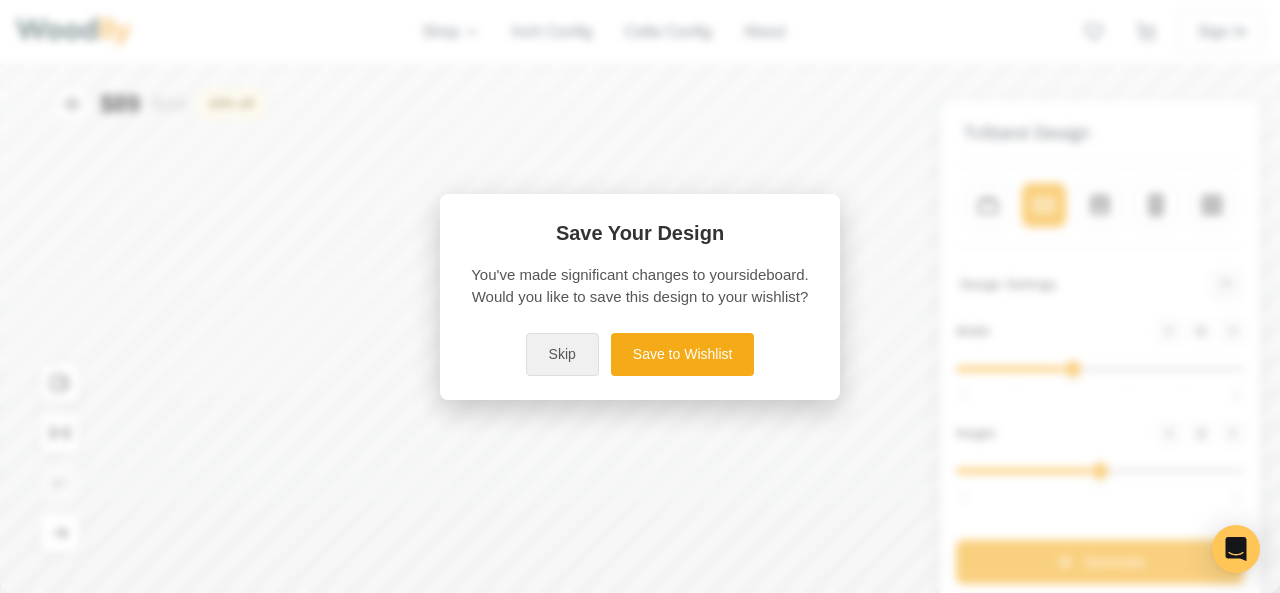 click on "Skip" at bounding box center (562, 354) 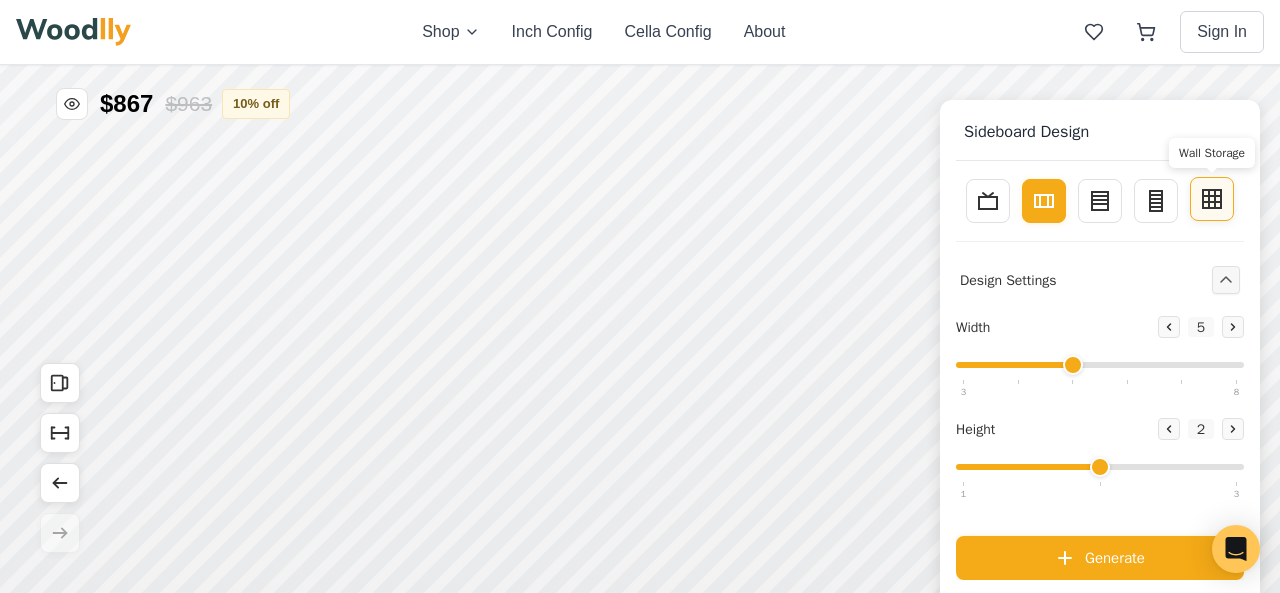 click on "Wall Storage" at bounding box center [1212, 199] 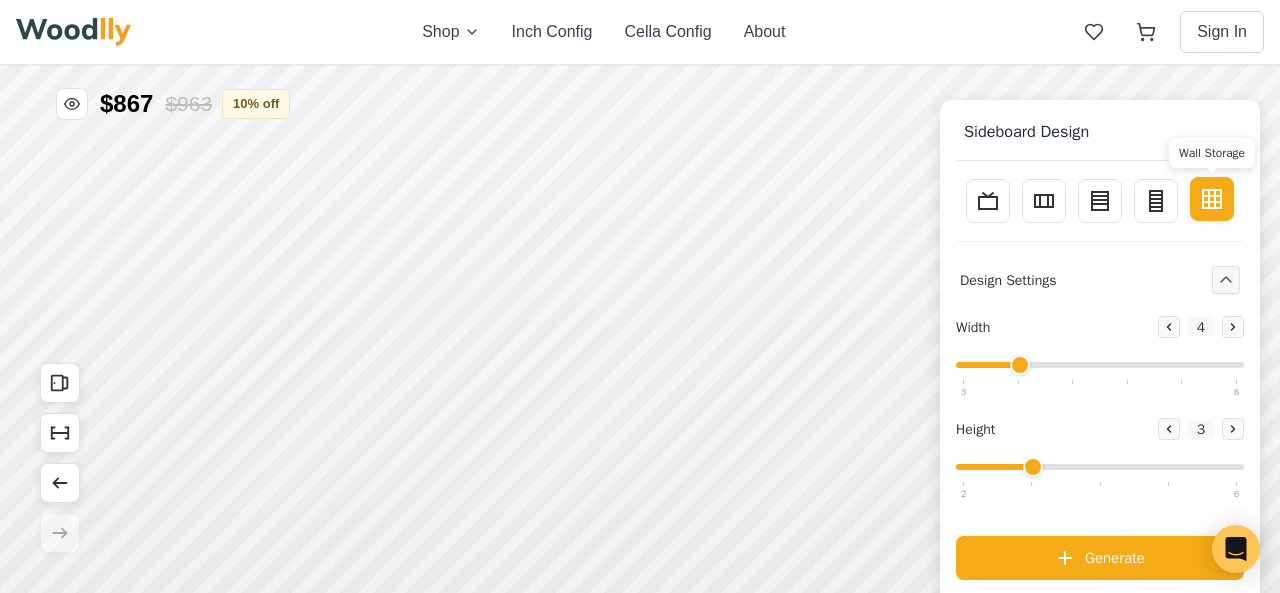 click on "Wall Storage" at bounding box center [1212, 199] 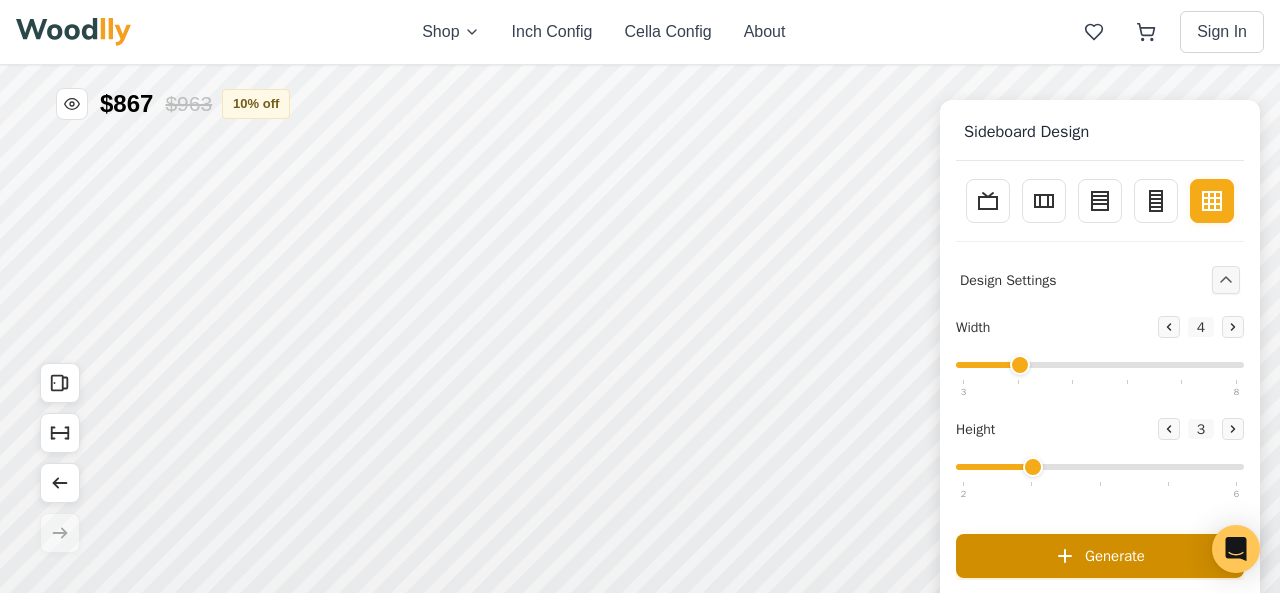 click on "Generate" at bounding box center (1115, 556) 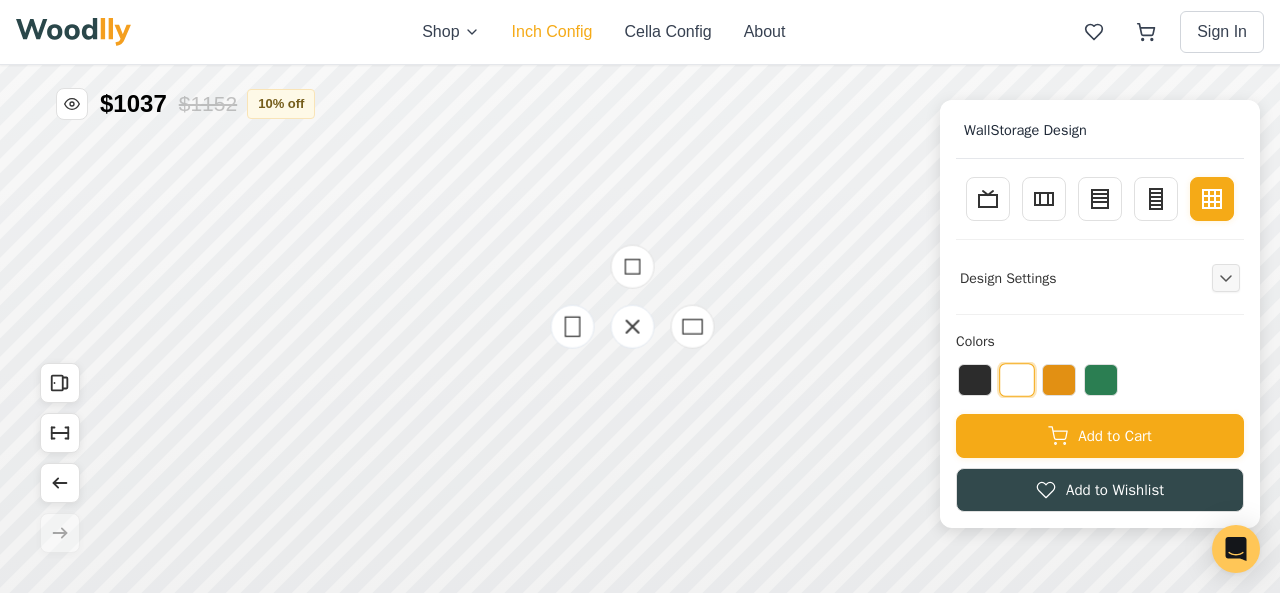 click on "Inch Config" at bounding box center [552, 32] 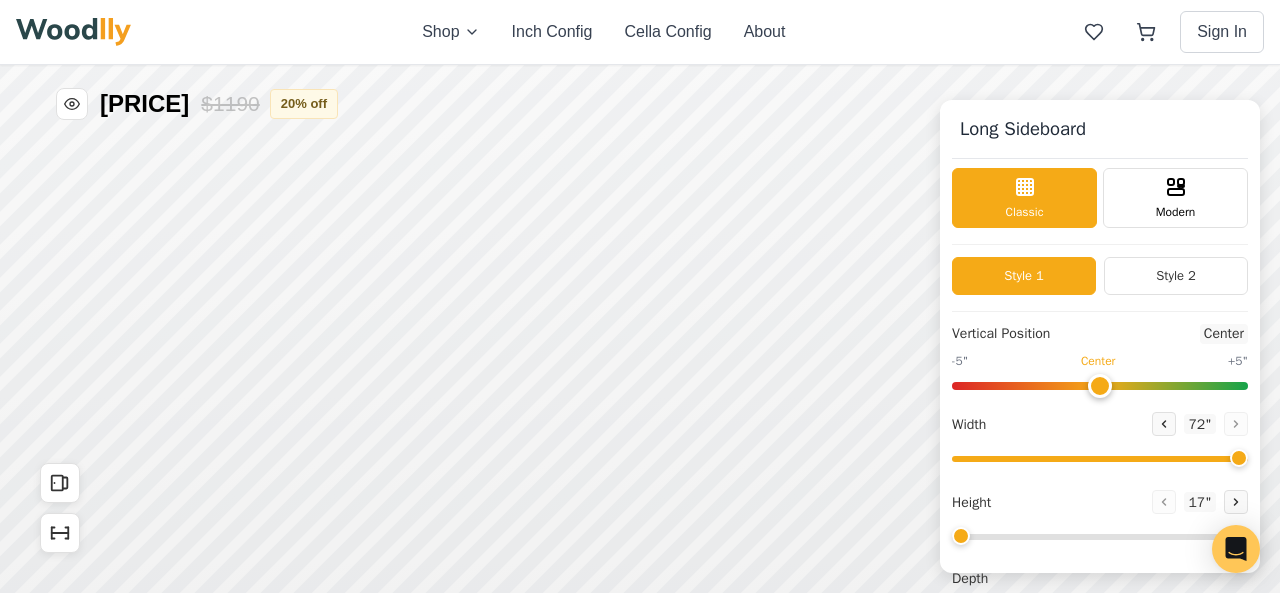 drag, startPoint x: 999, startPoint y: 456, endPoint x: 1252, endPoint y: 458, distance: 253.0079 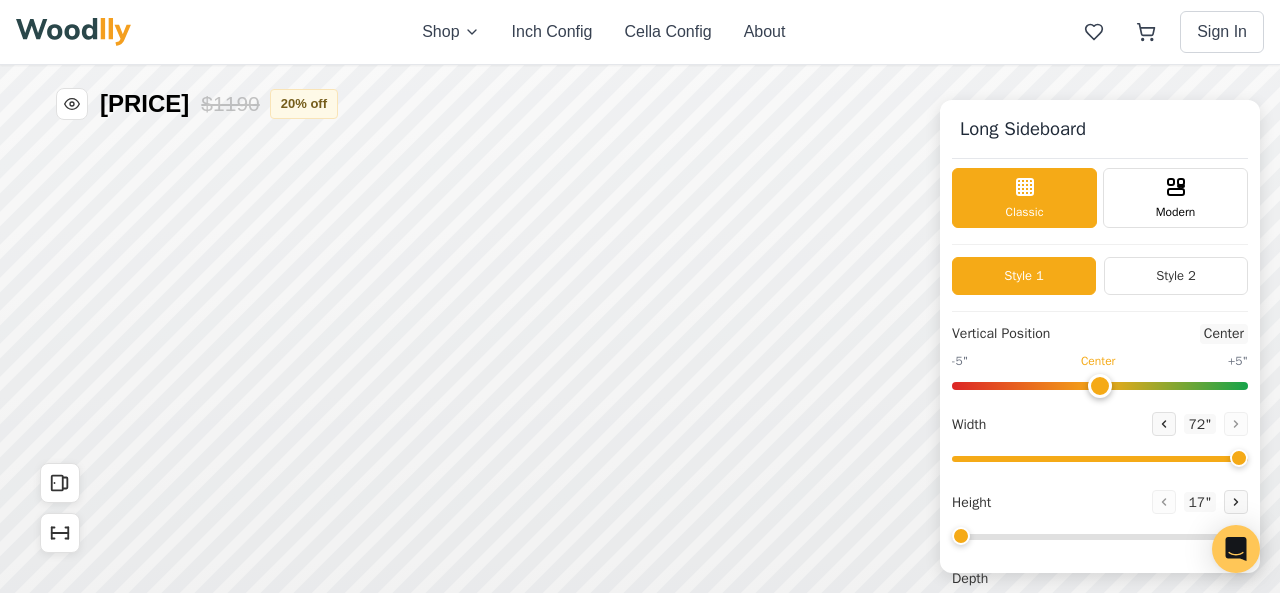 type on "72" 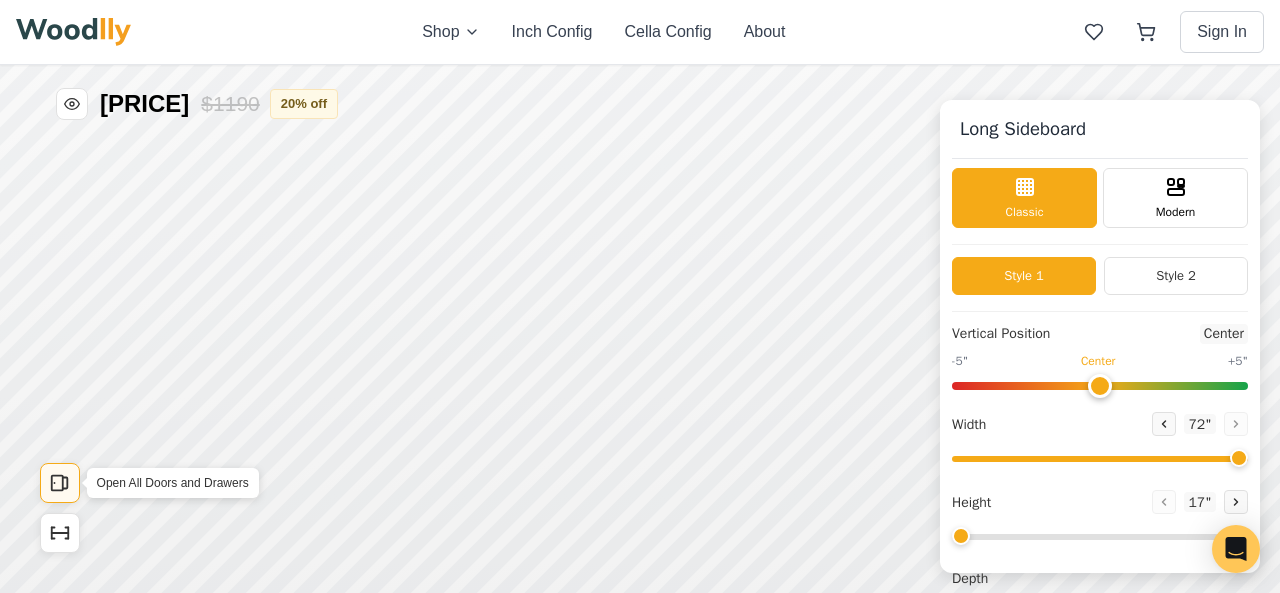 click 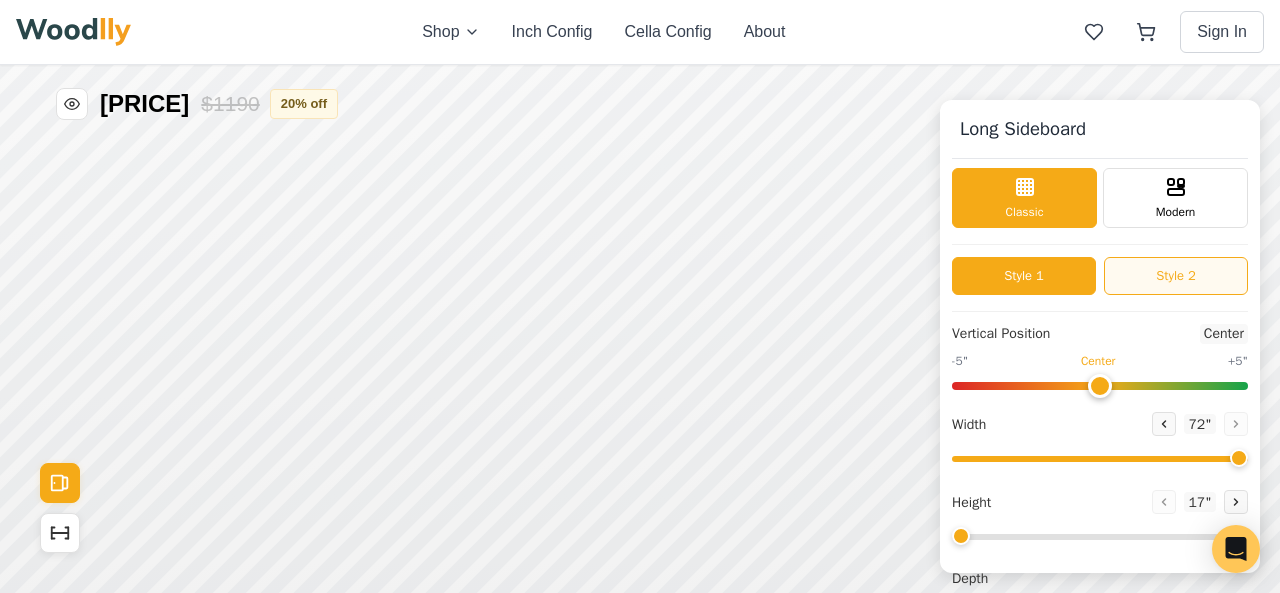 click on "Style 2" at bounding box center [1176, 276] 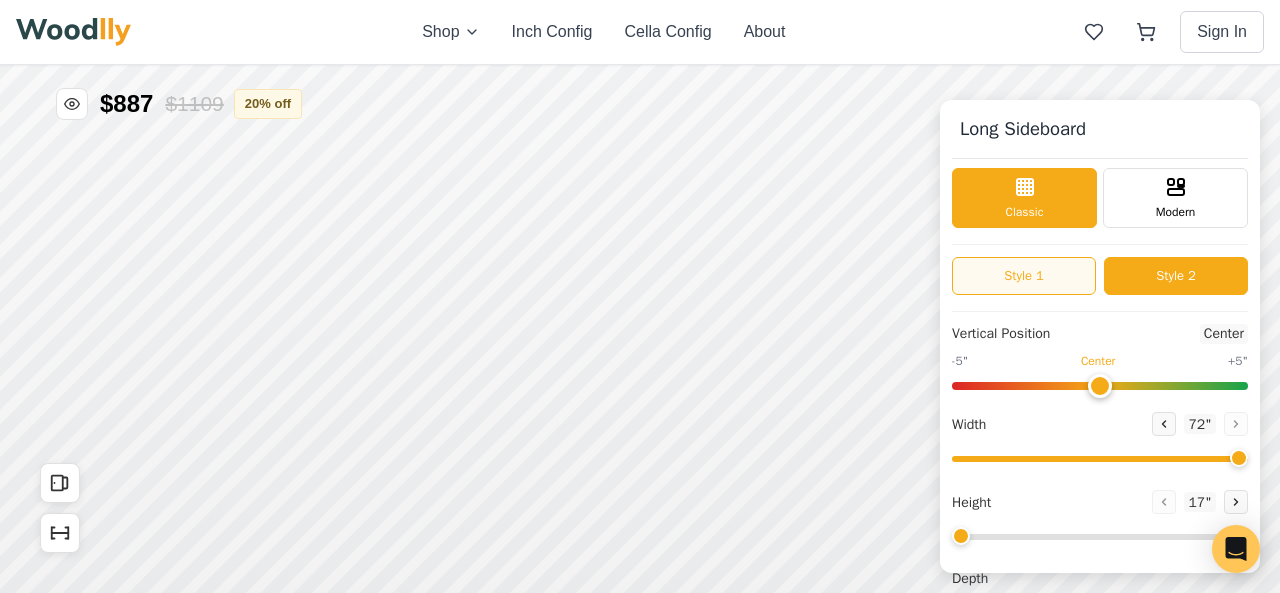 click on "Style 1" at bounding box center (1024, 276) 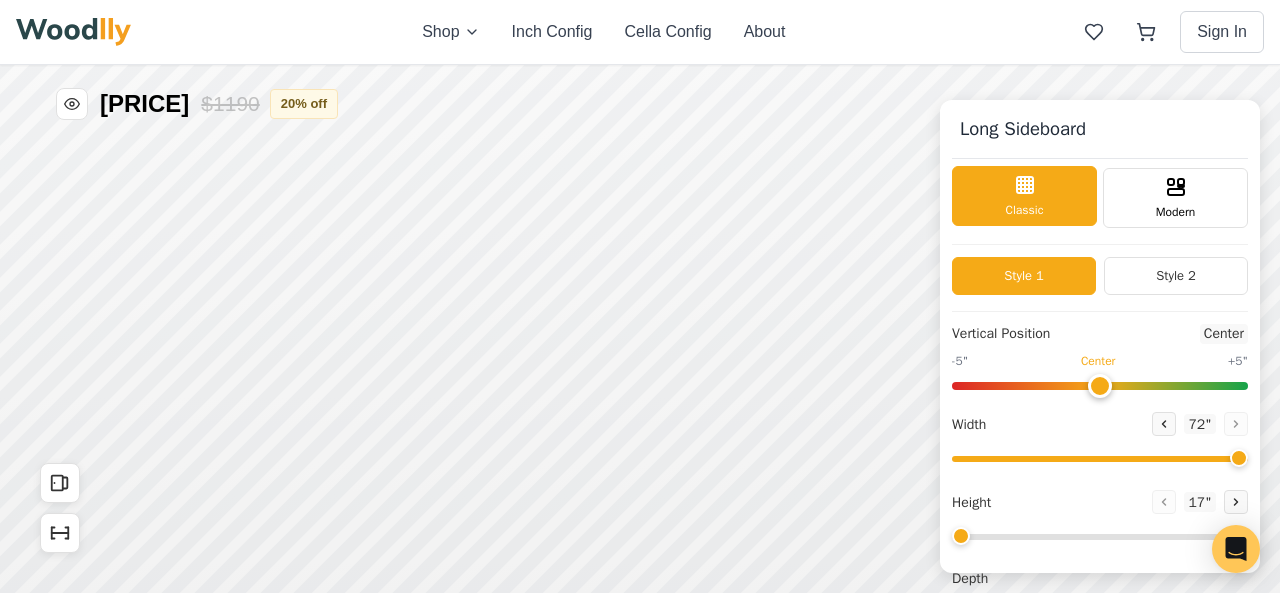 click on "Classic" at bounding box center [1024, 196] 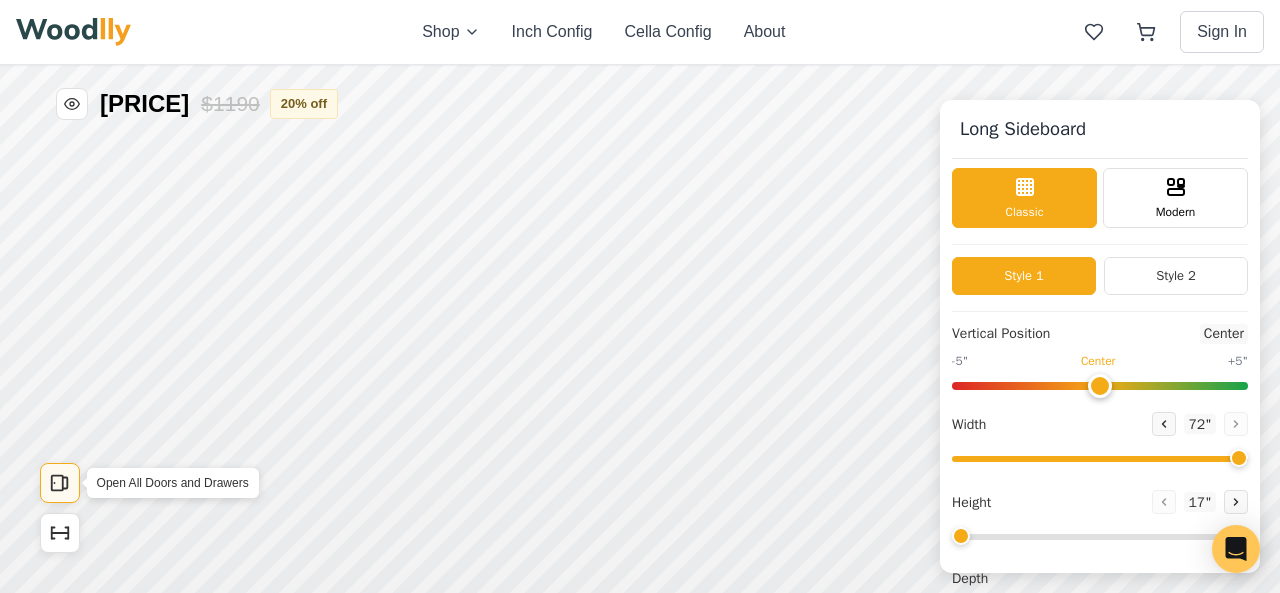 click 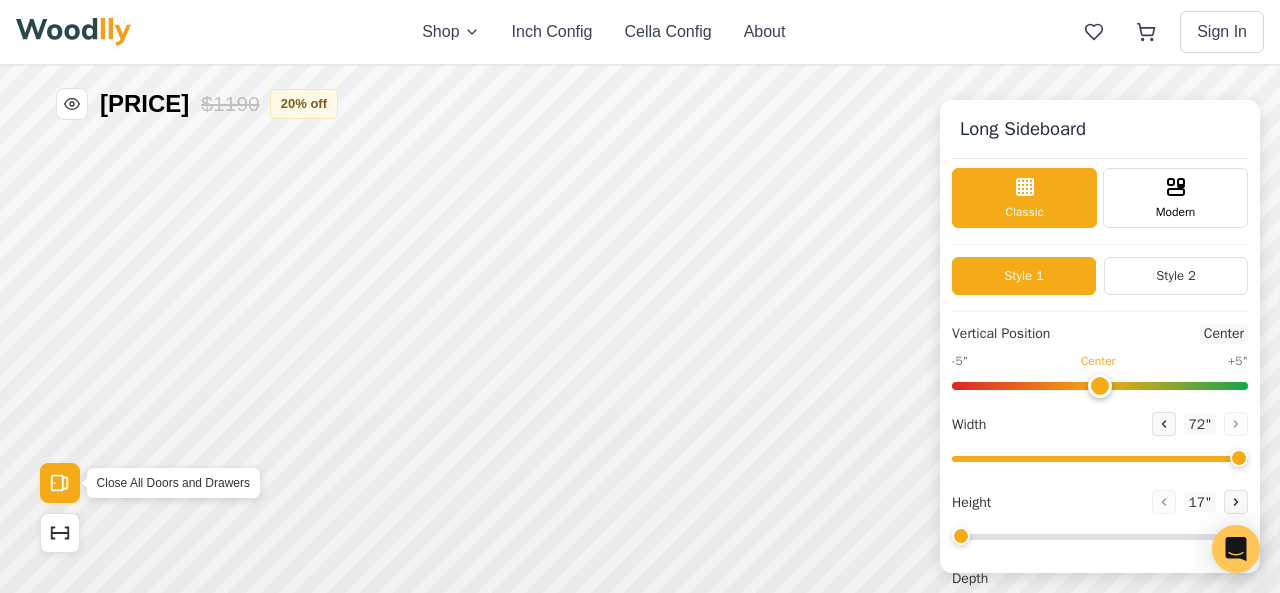 click 